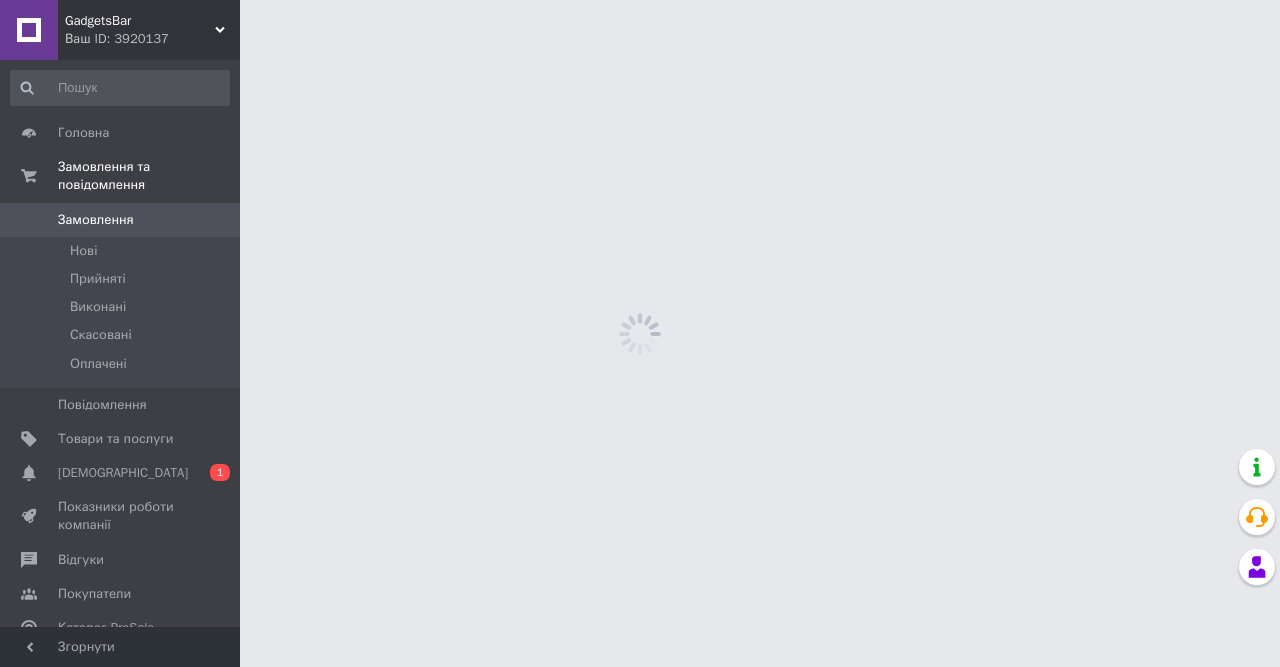 scroll, scrollTop: 0, scrollLeft: 0, axis: both 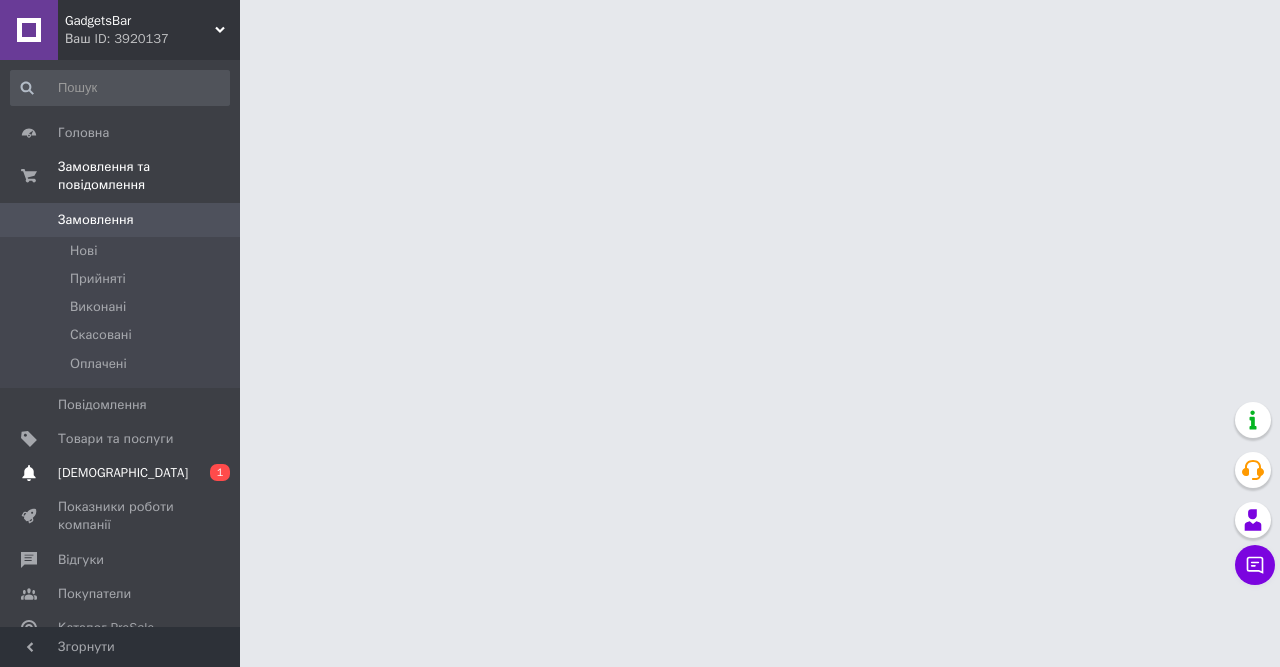 click on "Сповіщення 0 1" at bounding box center [120, 473] 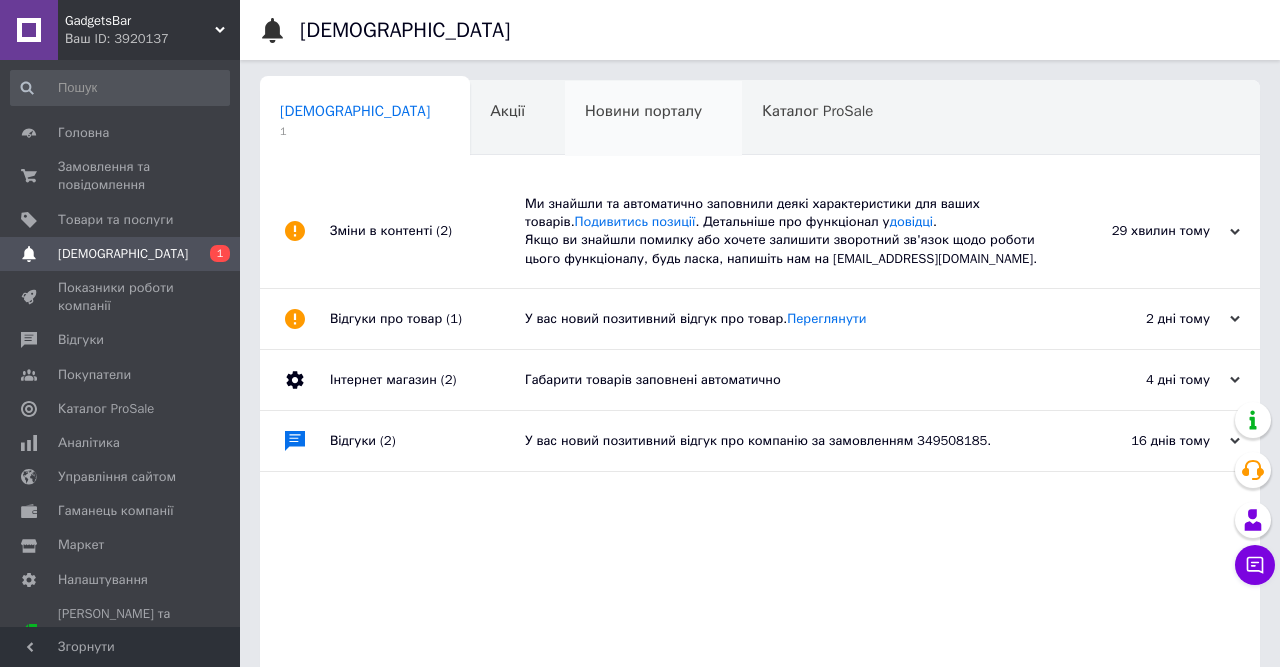 click on "Новини порталу 0" at bounding box center (653, 119) 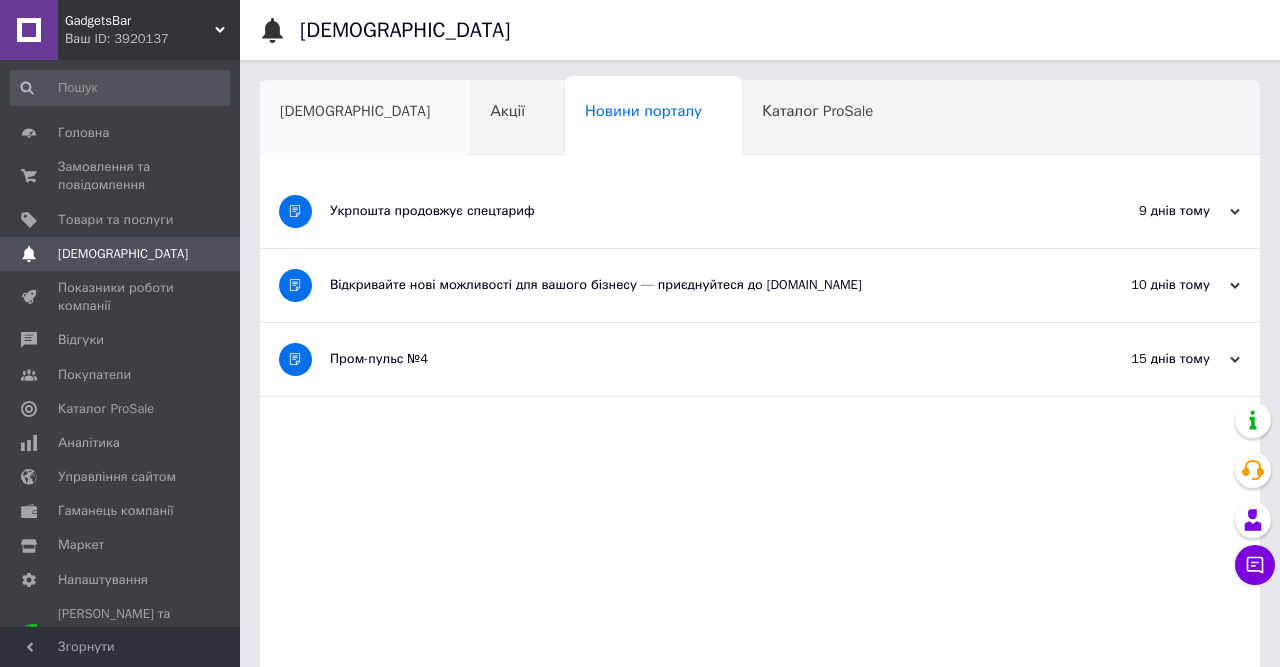 click on "[DEMOGRAPHIC_DATA]" at bounding box center [355, 111] 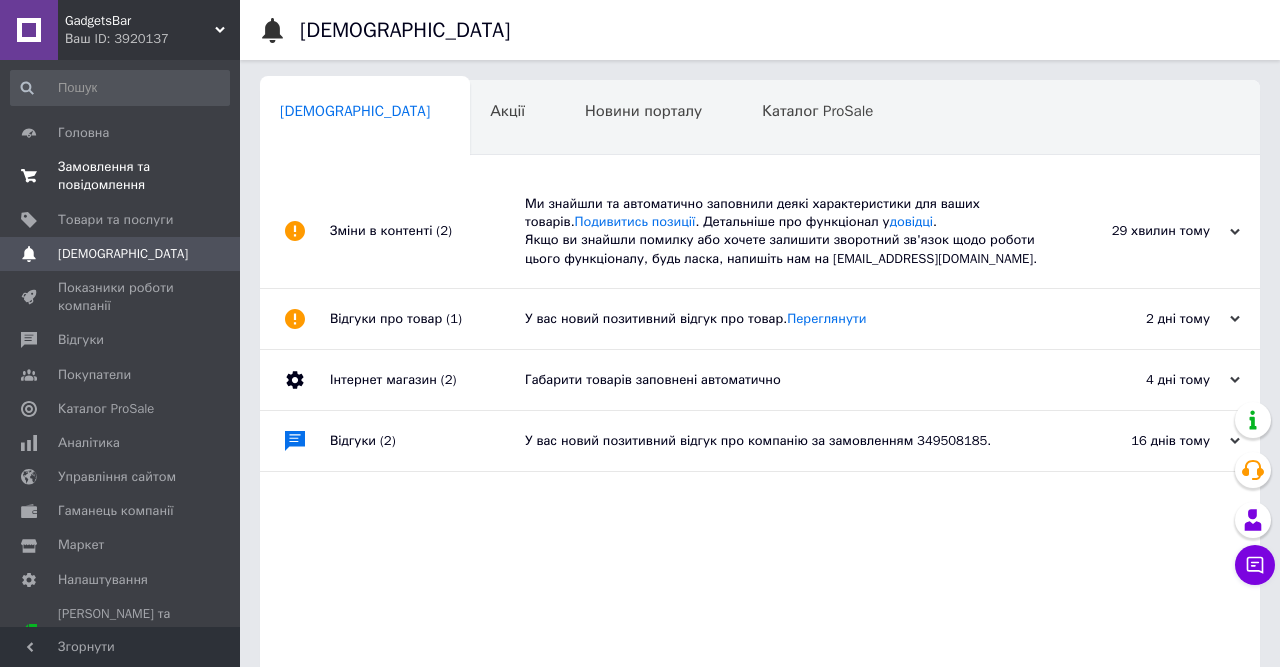 click on "Замовлення та повідомлення" at bounding box center (121, 176) 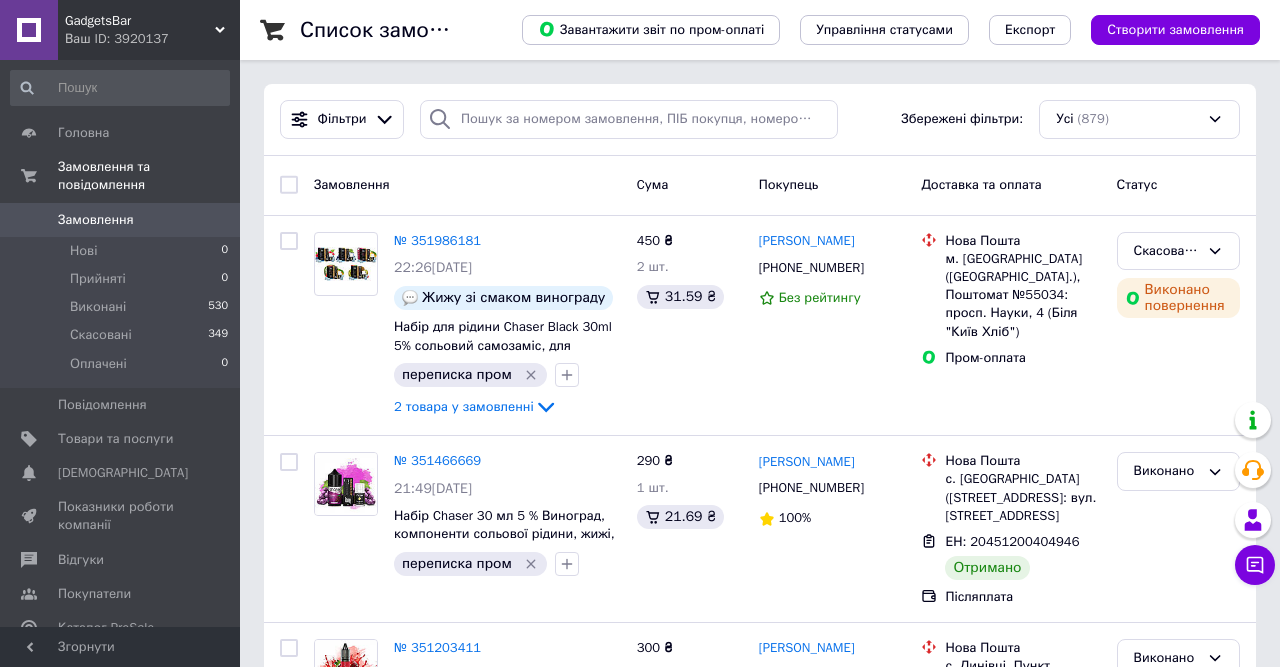click on "0" at bounding box center (212, 220) 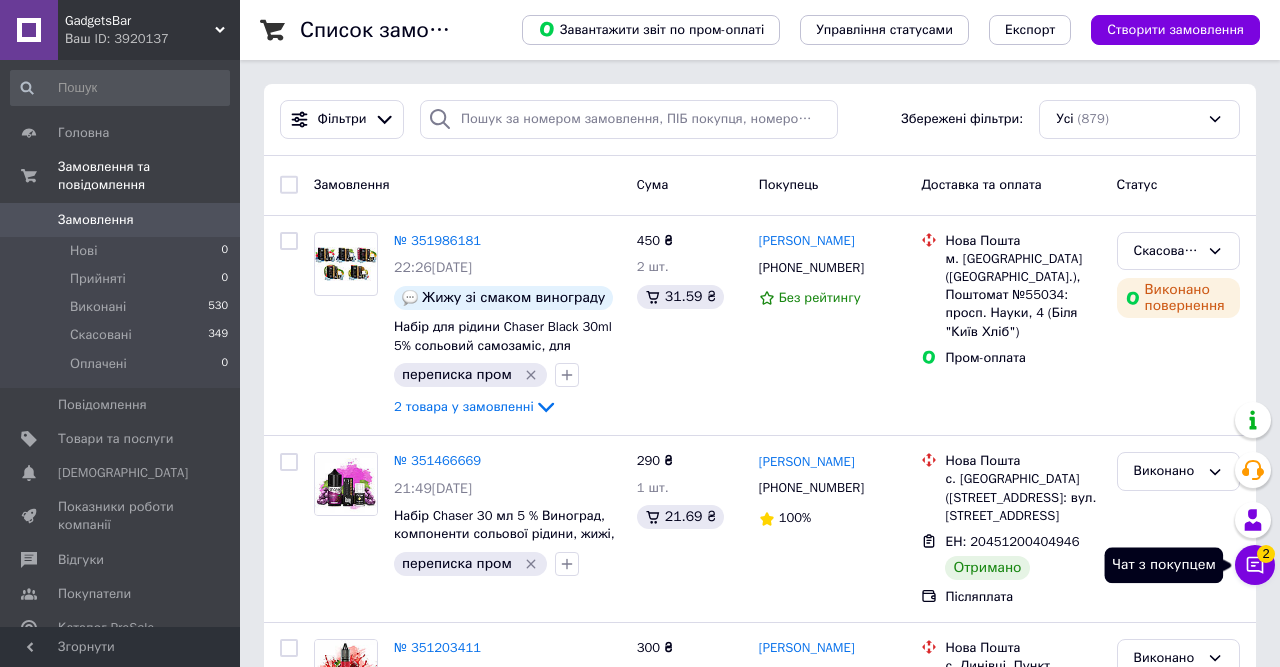 click 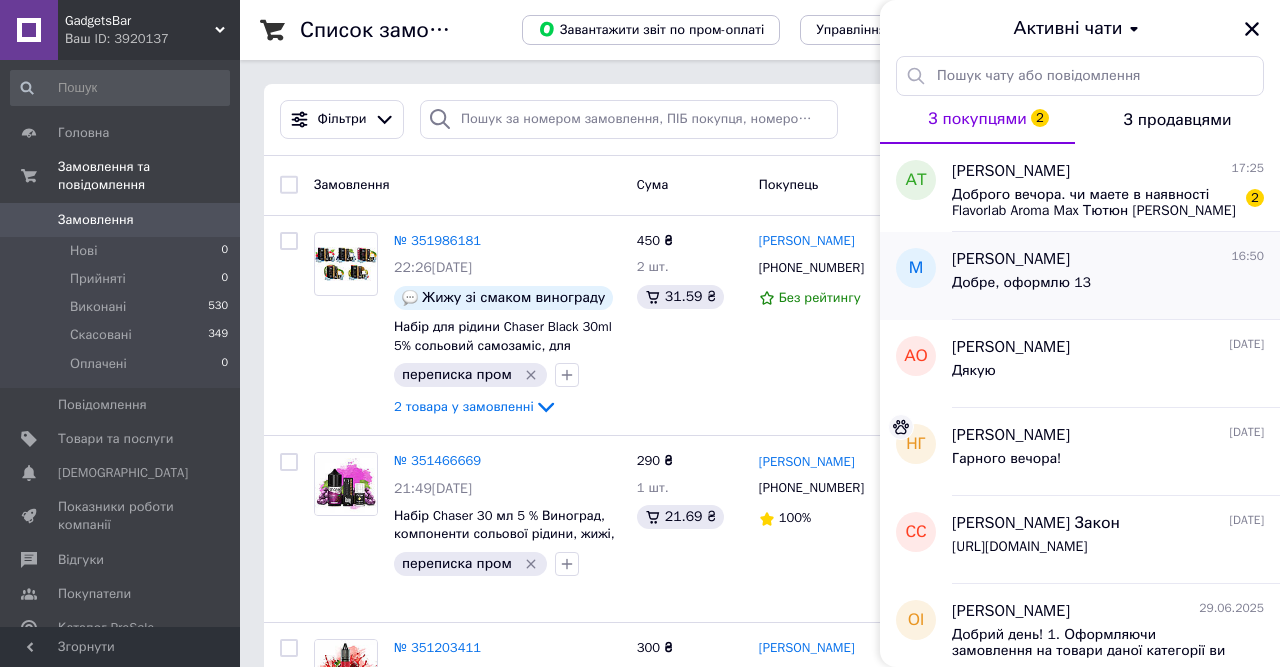 click on "Добре, оформлю 13" at bounding box center [1021, 289] 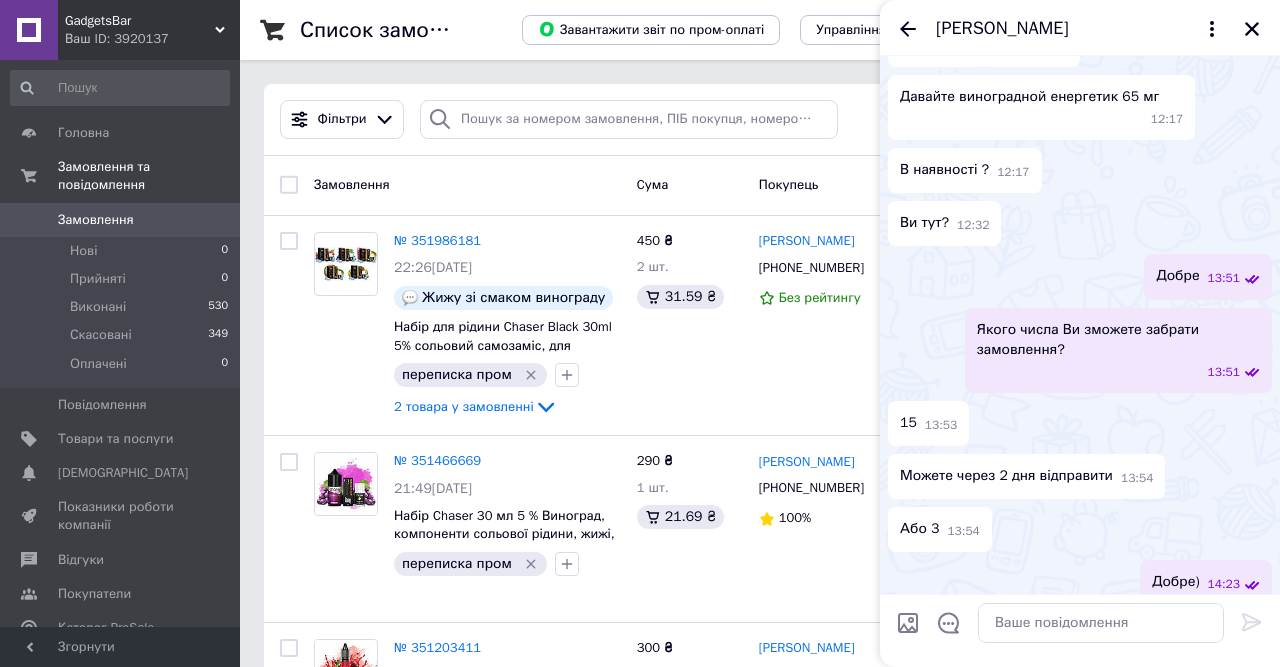 scroll, scrollTop: 3235, scrollLeft: 0, axis: vertical 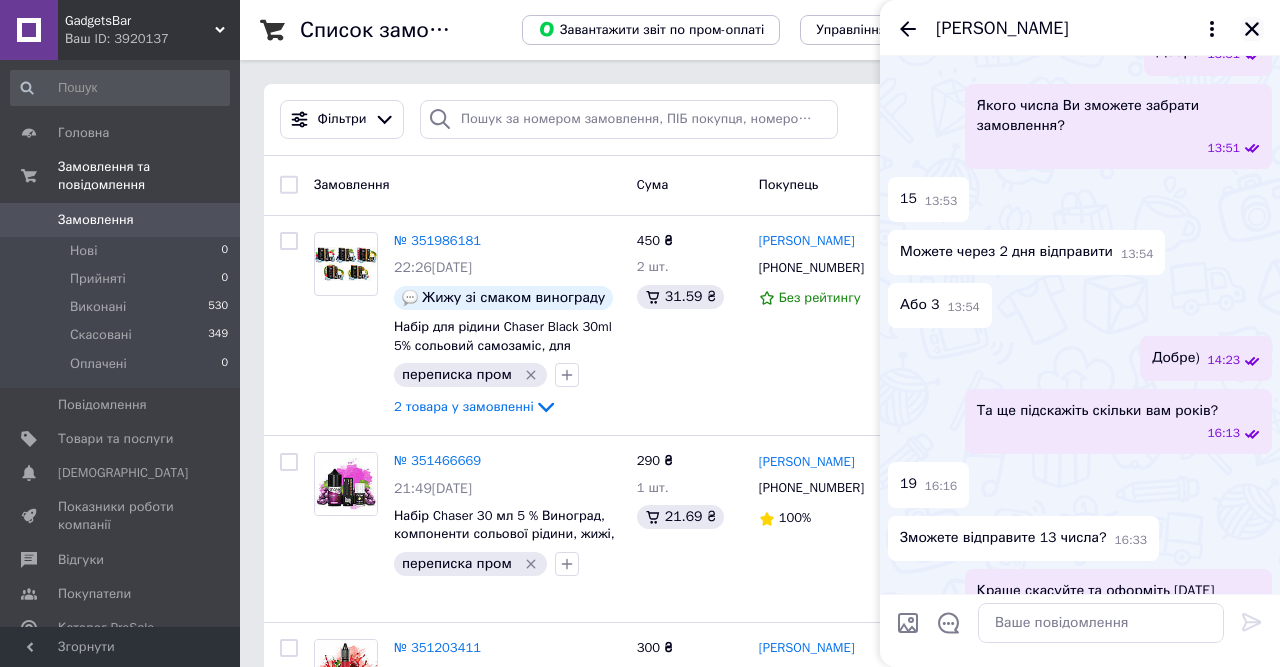 click 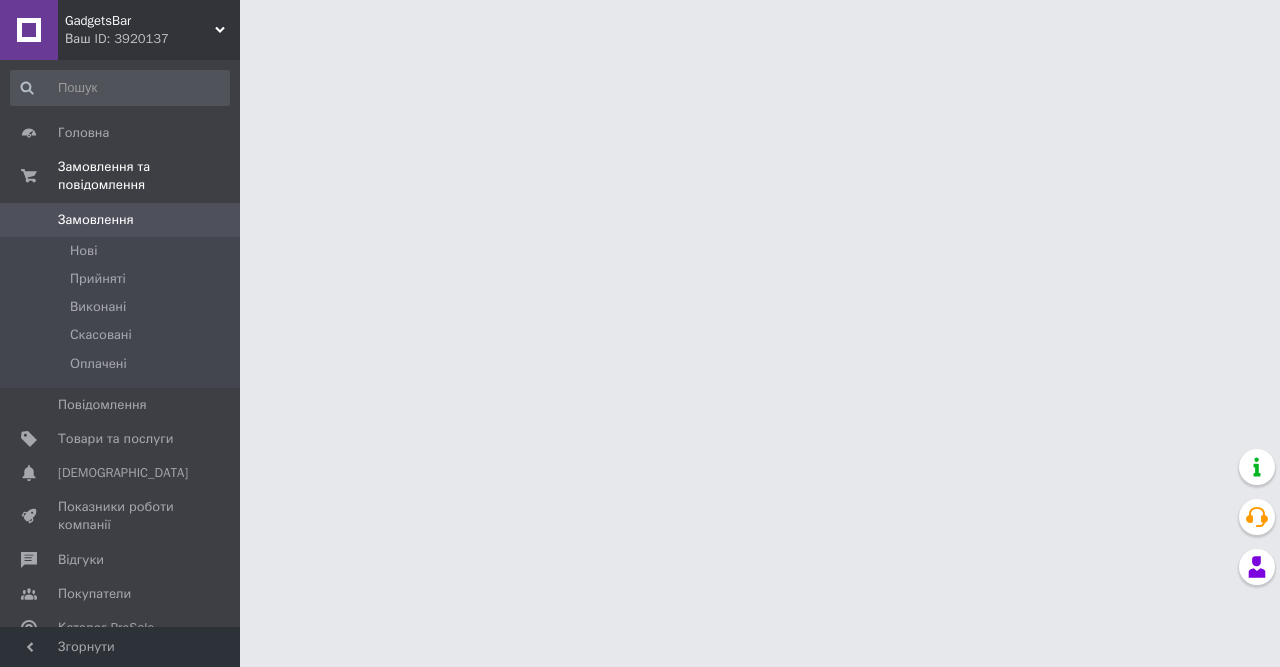 scroll, scrollTop: 0, scrollLeft: 0, axis: both 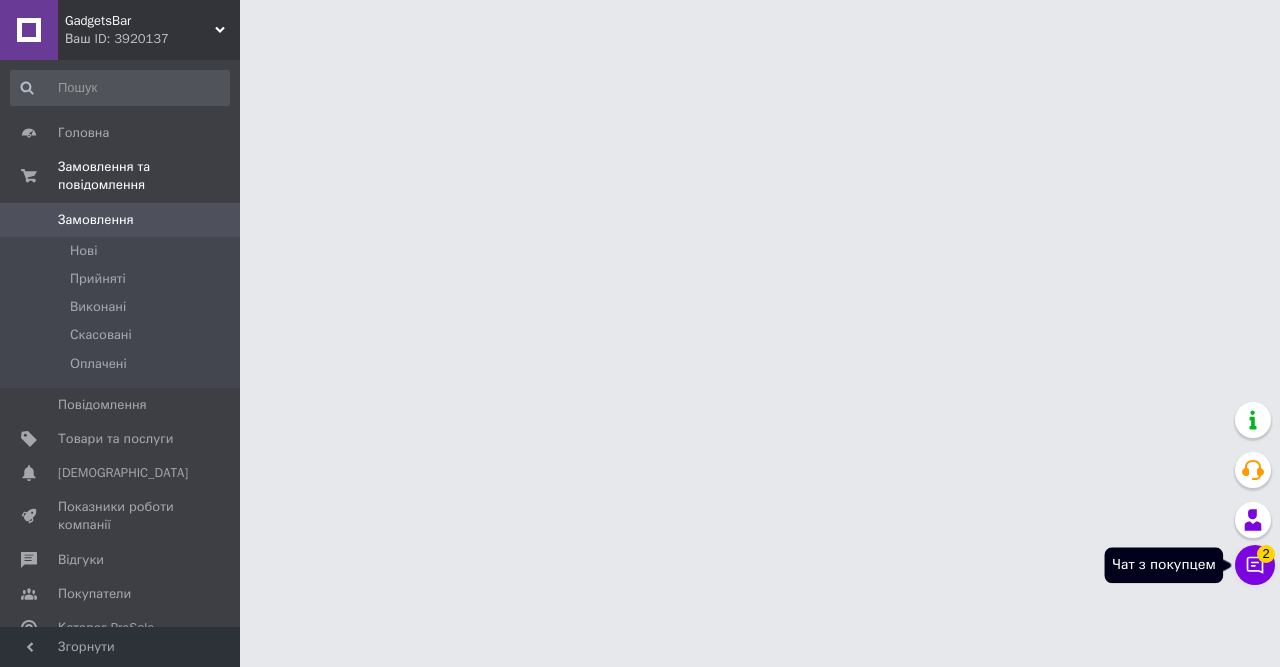 click on "Чат з покупцем 2" at bounding box center (1255, 565) 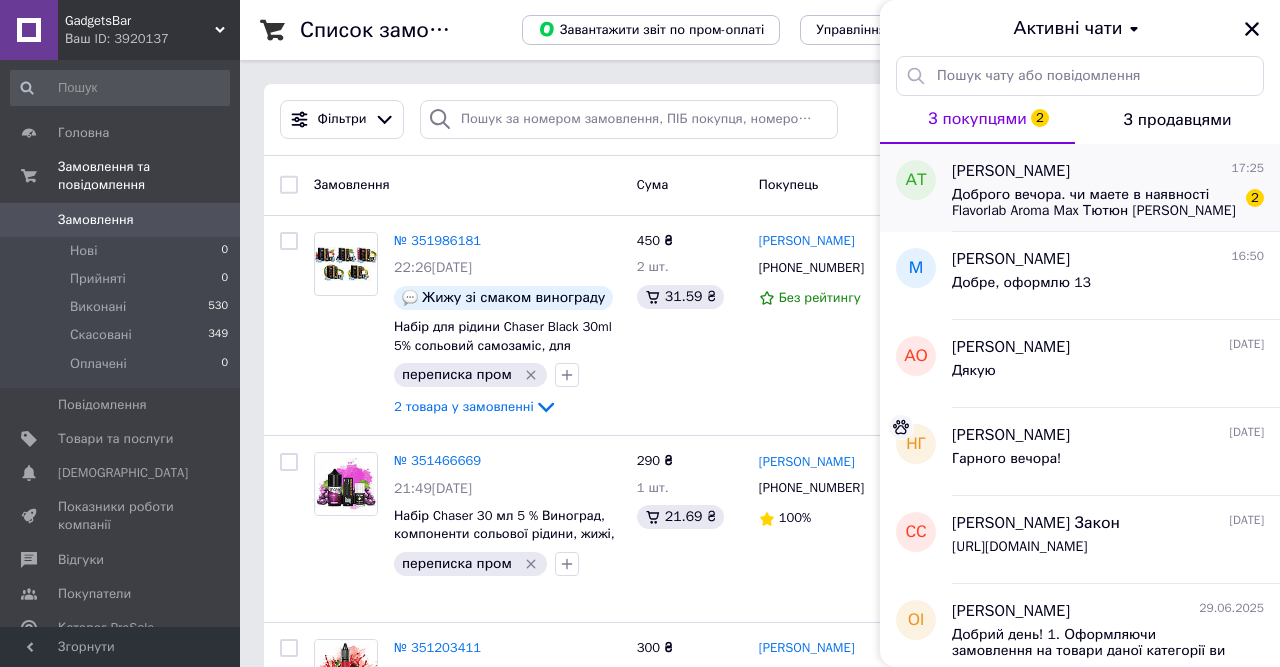 click on "Доброго вечора. чи маете в наявності Flavorlab Aroma Max Тютюн [PERSON_NAME] 30ml  -5 шт наборів?" at bounding box center [1094, 203] 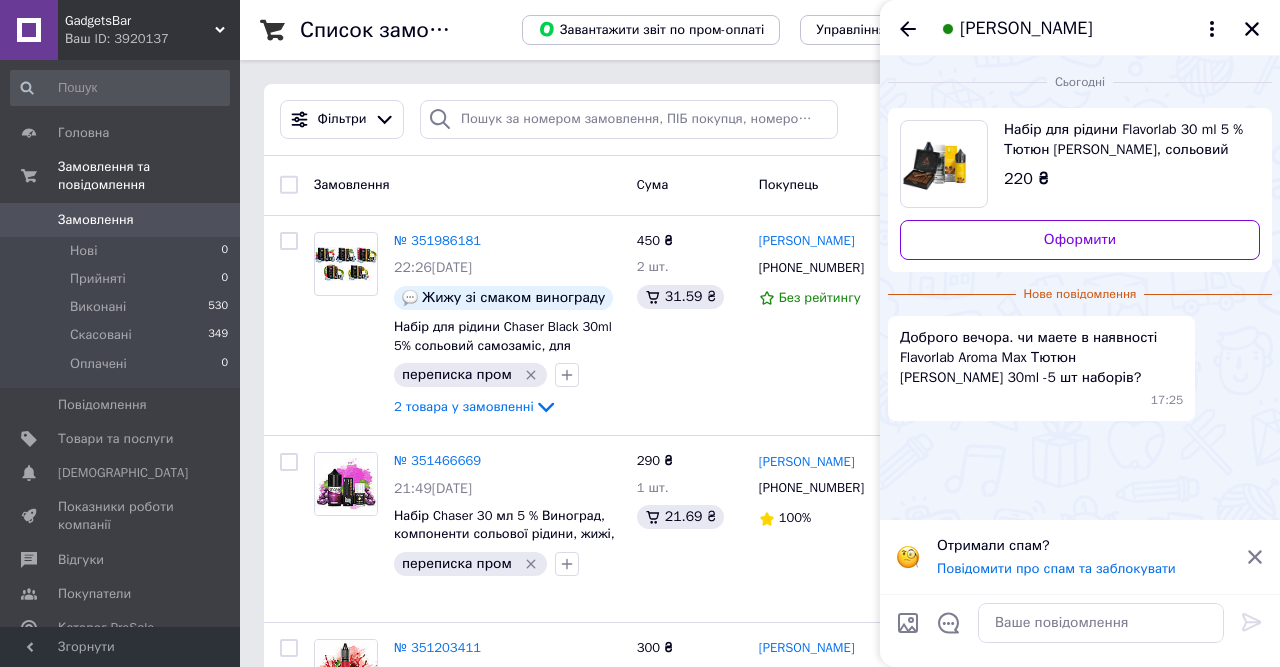 click 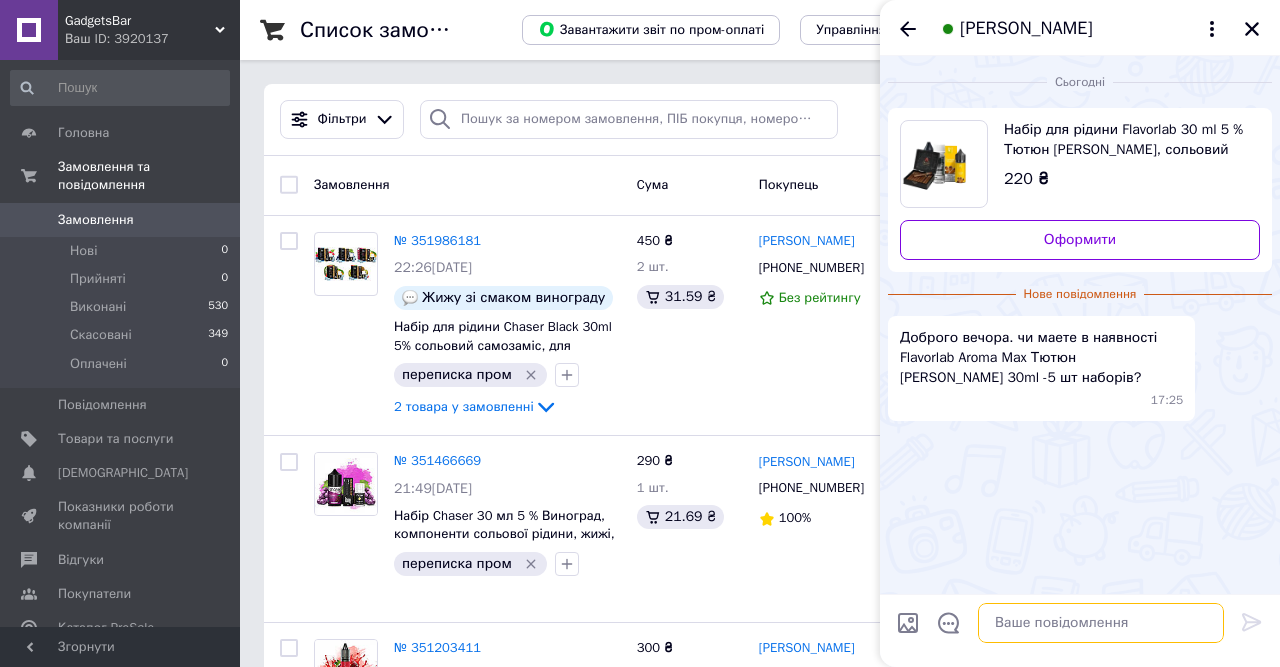 click at bounding box center (1101, 623) 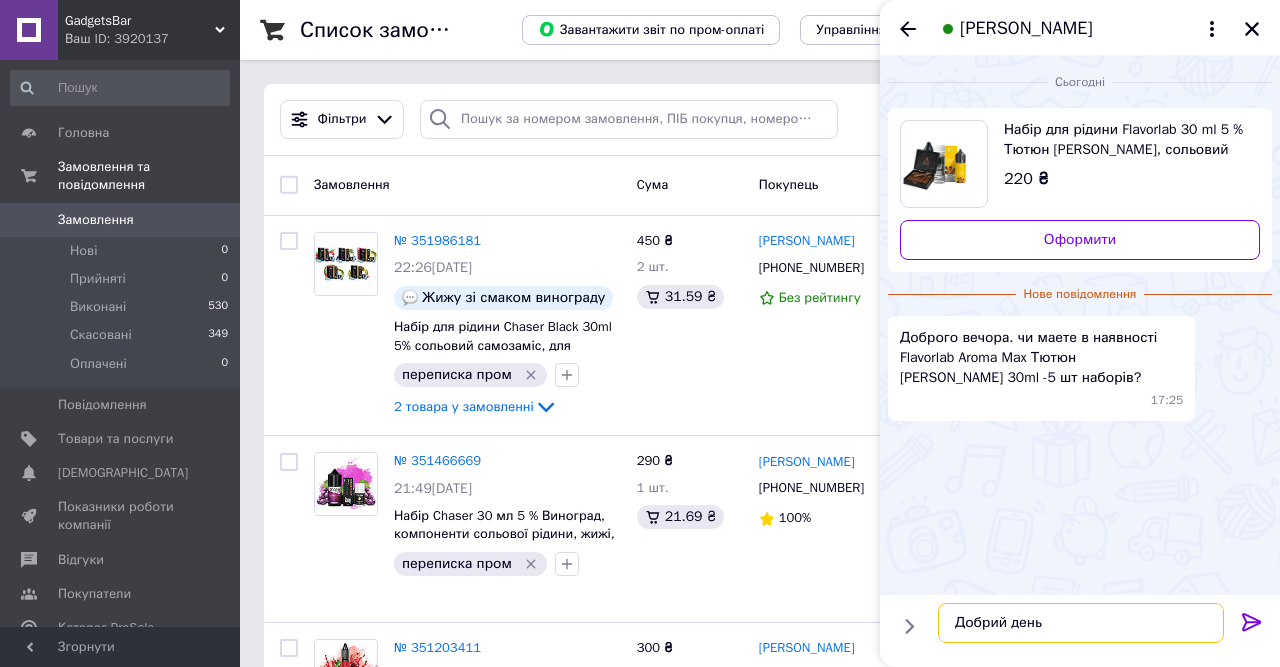 type on "Добрий день!" 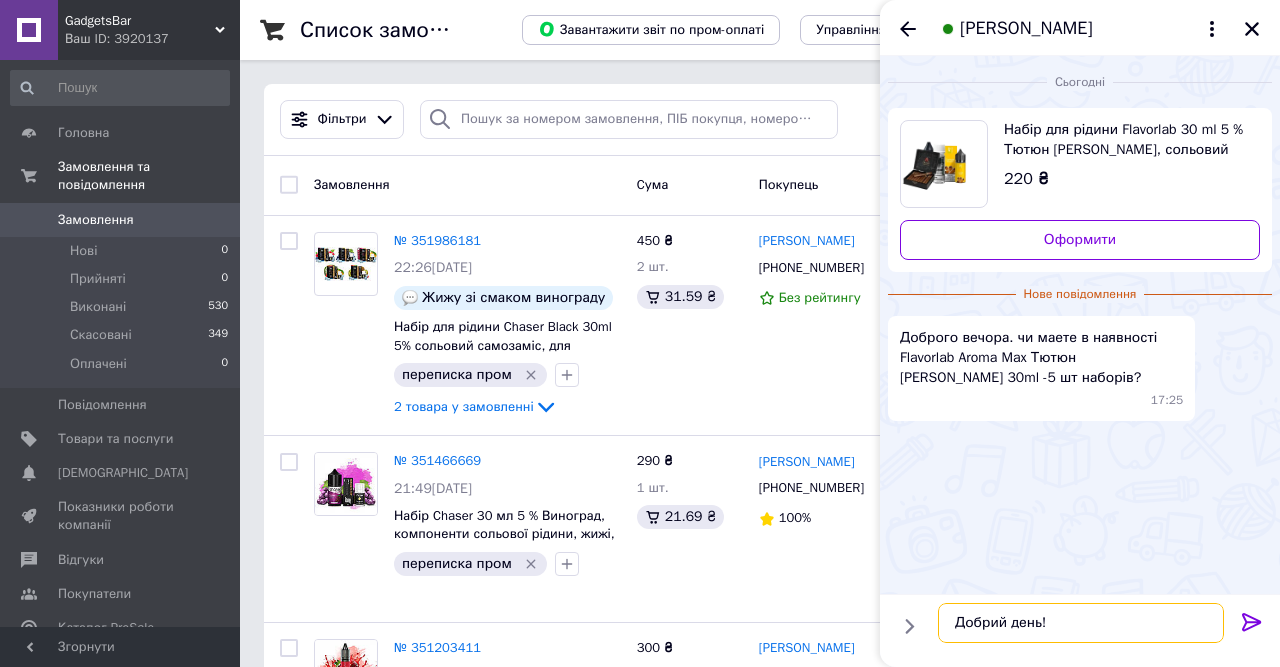 type 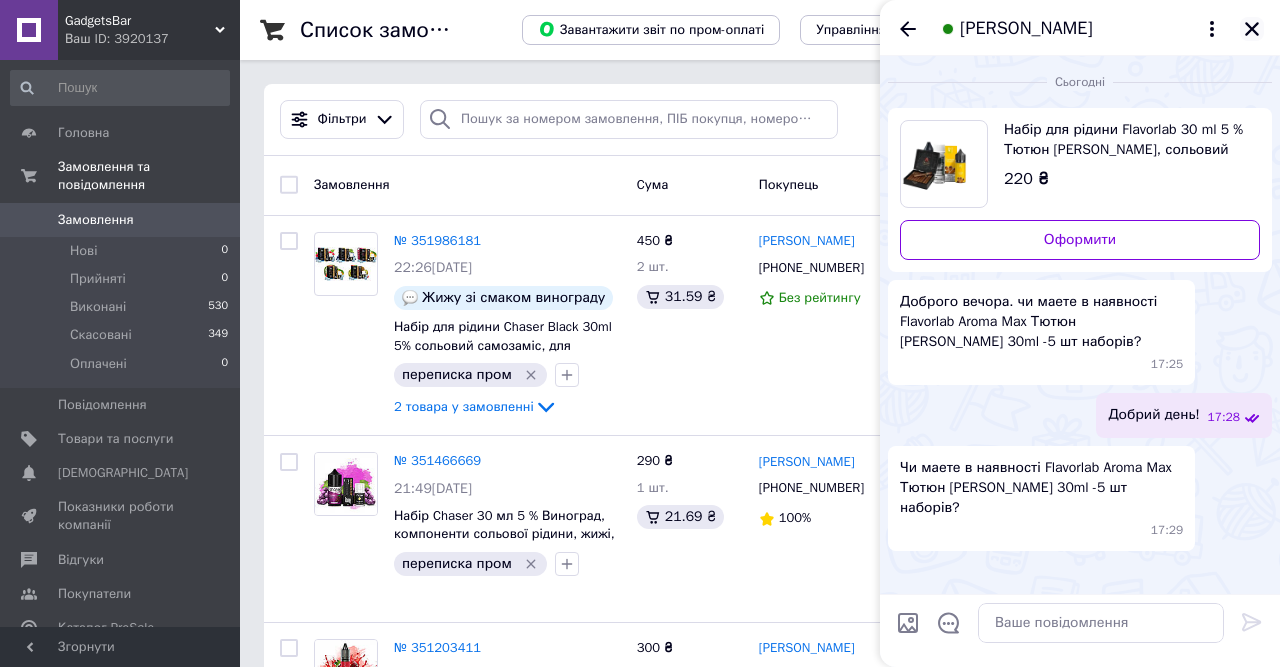 click 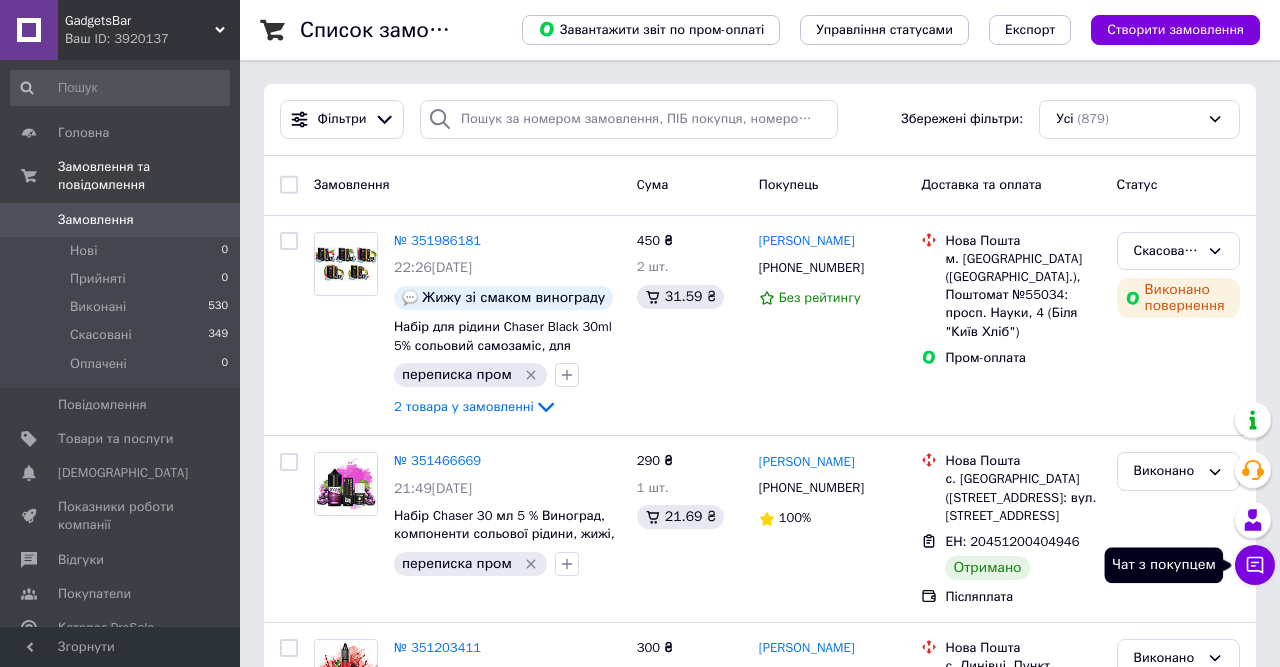 click 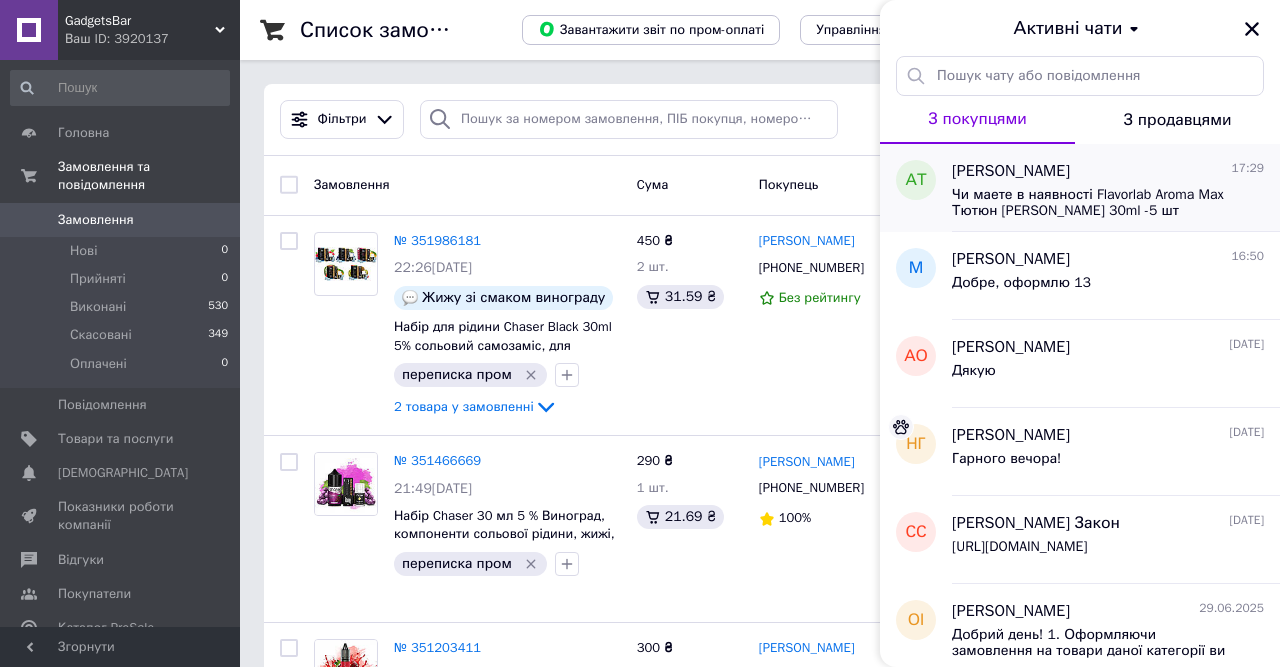 click on "Чи маете в наявності Flavorlab Aroma Max Тютюн [PERSON_NAME] 30ml  -5 шт наборів?" at bounding box center [1094, 203] 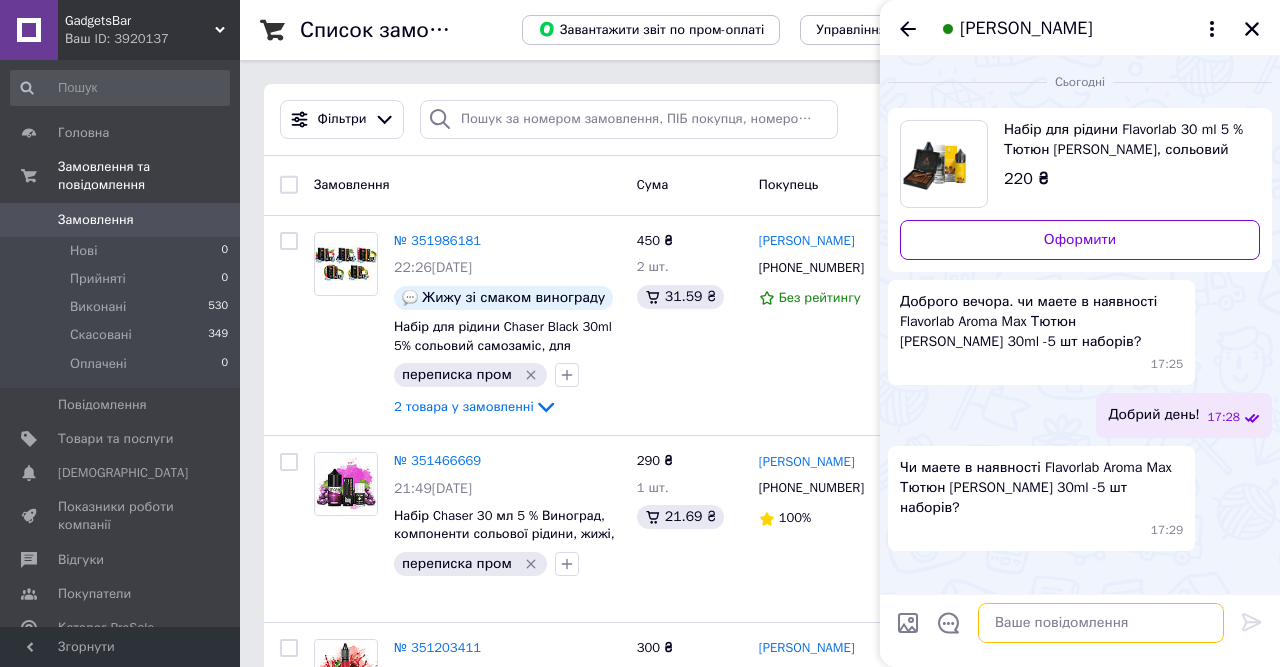 click at bounding box center [1101, 623] 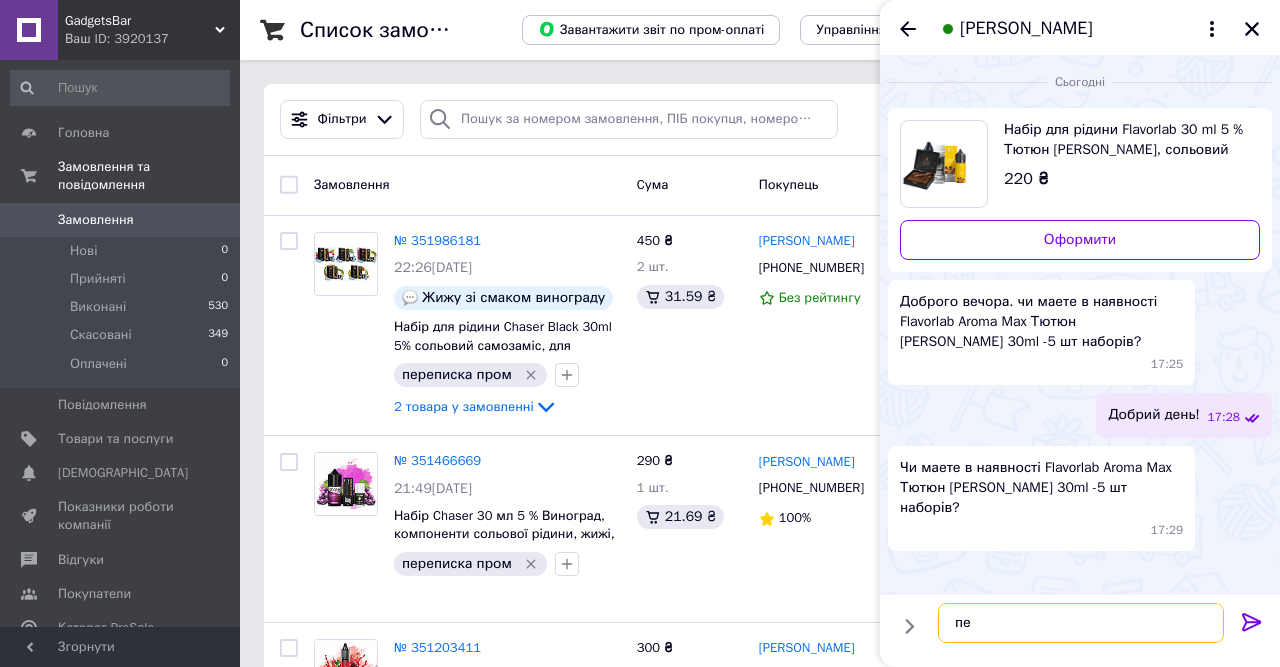 type on "п" 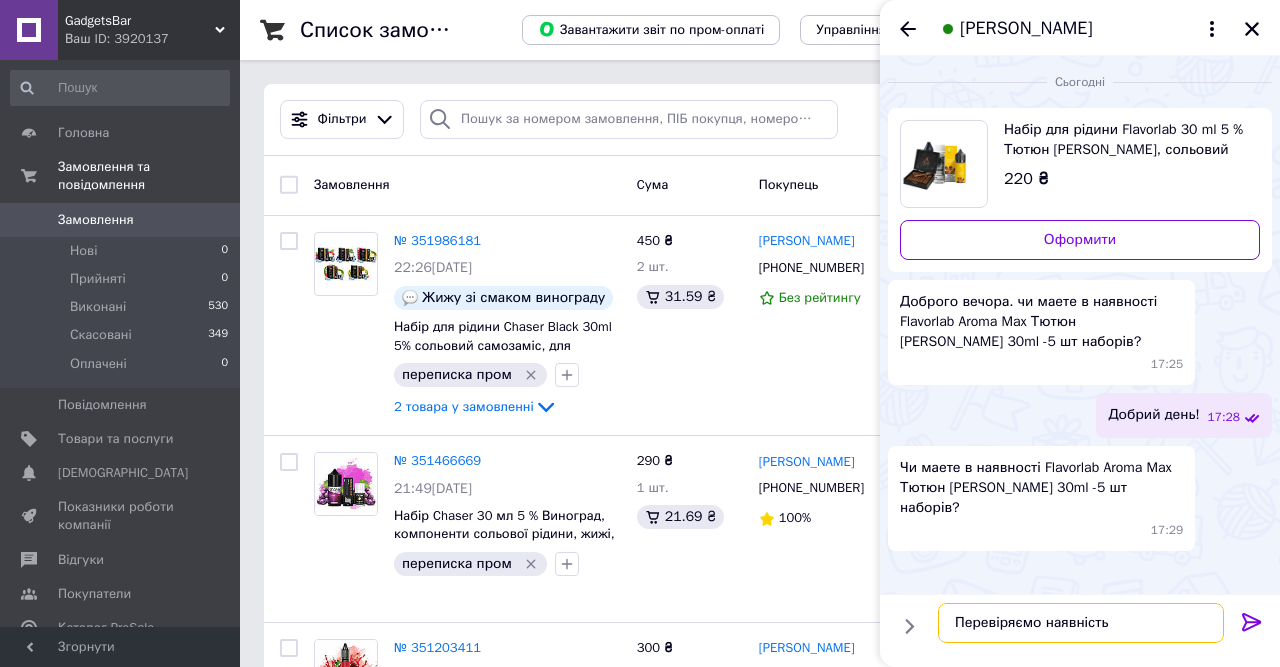 type on "Перевіряємо наявність" 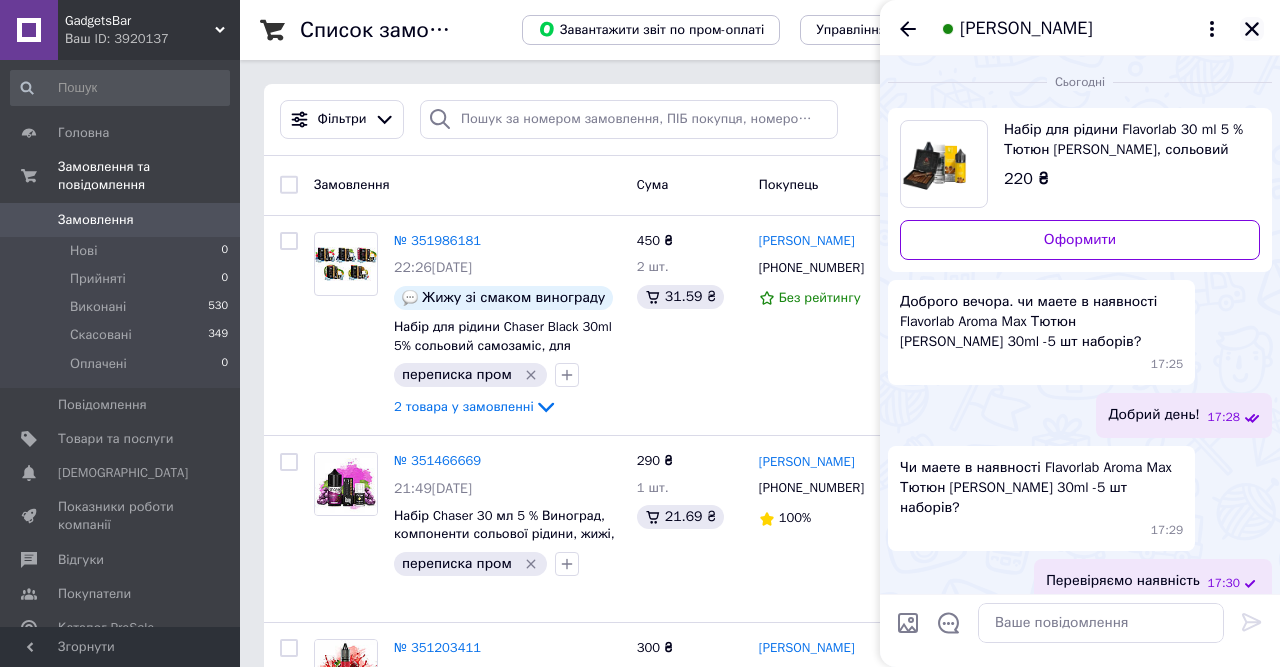 click 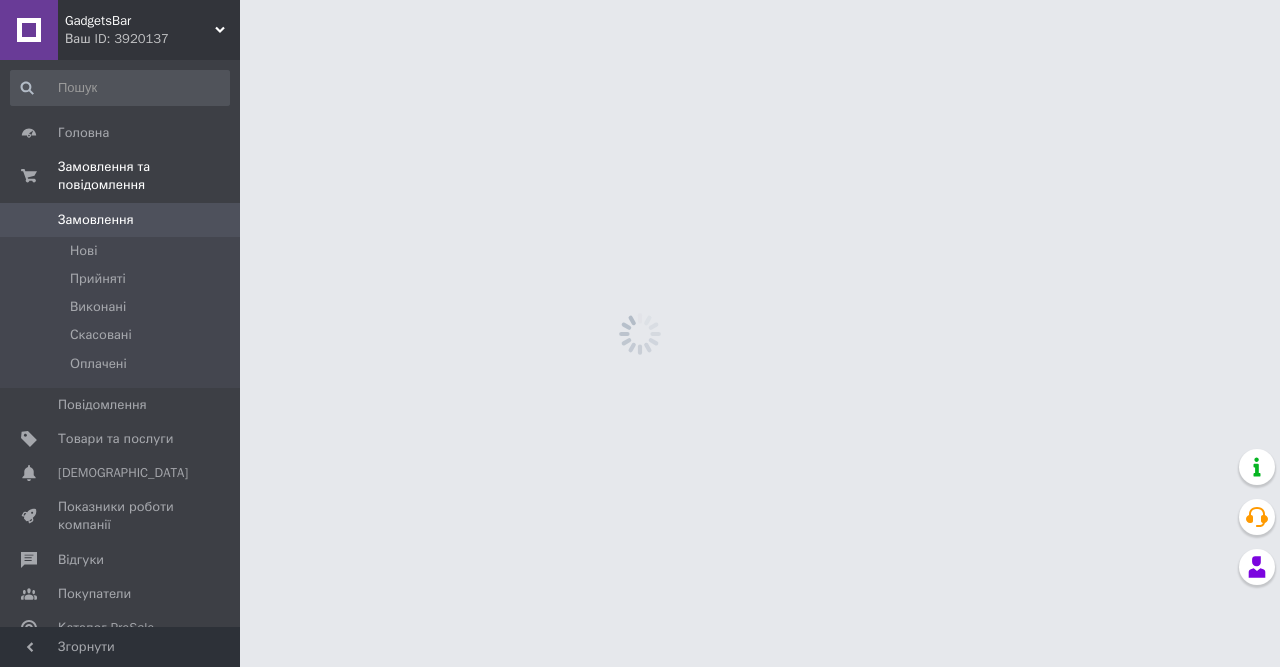 scroll, scrollTop: 0, scrollLeft: 0, axis: both 